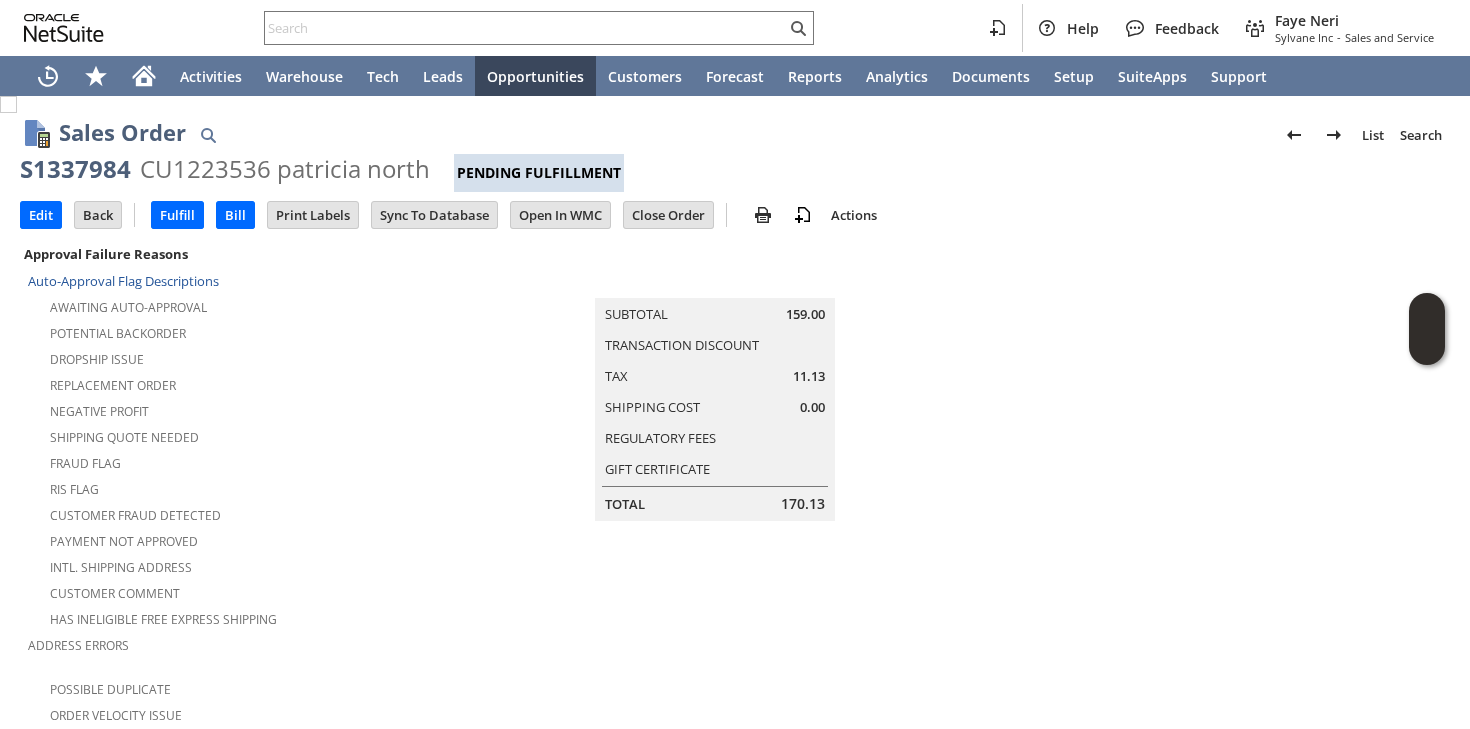 scroll, scrollTop: 0, scrollLeft: 0, axis: both 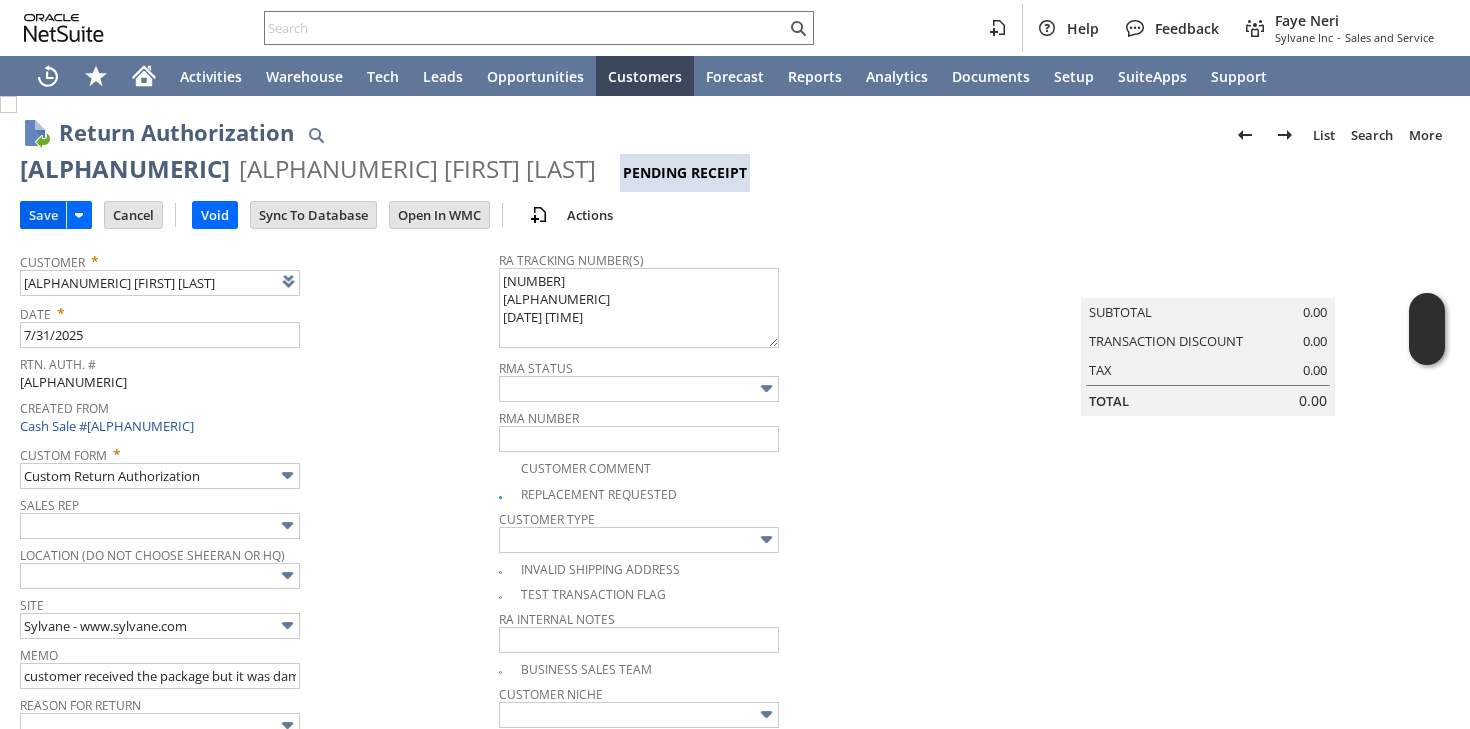 click on "Save" at bounding box center [43, 215] 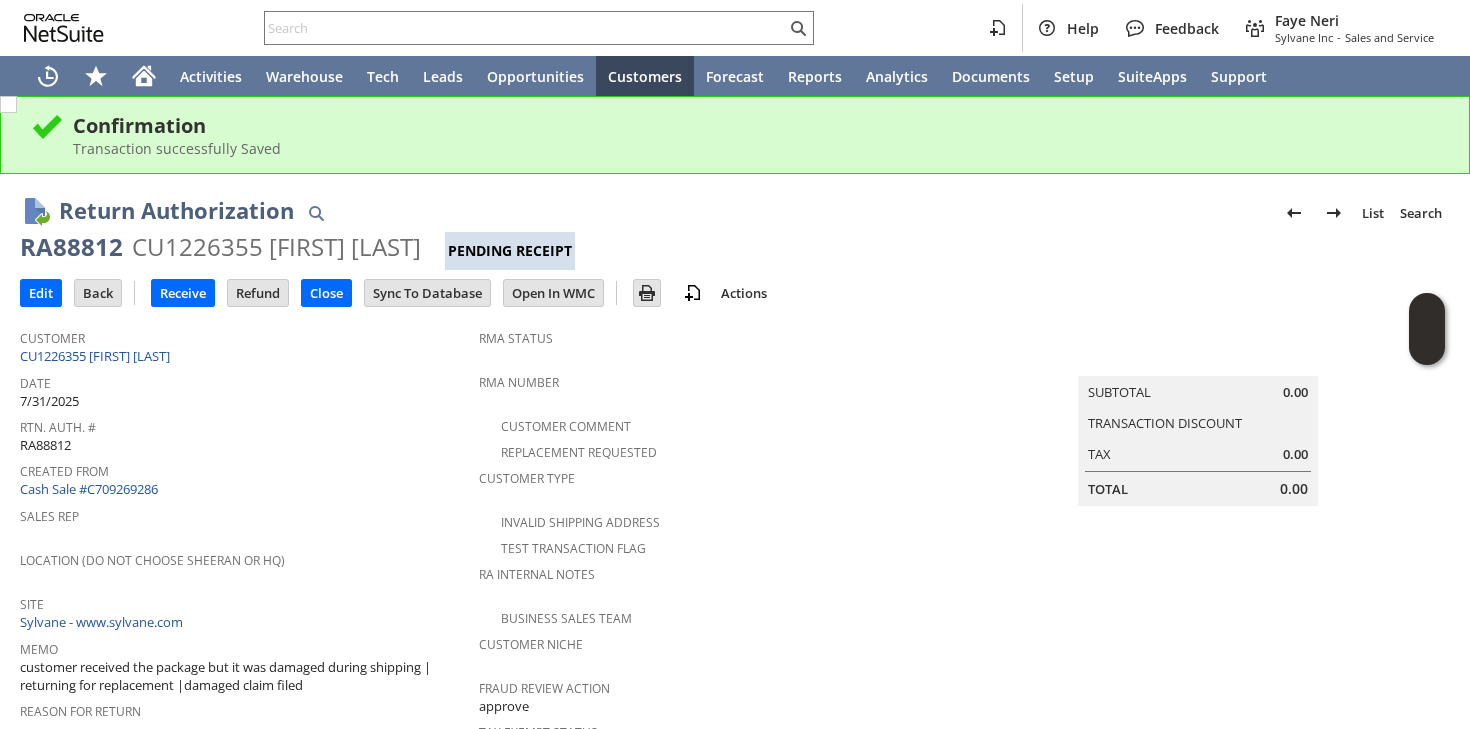 scroll, scrollTop: 0, scrollLeft: 0, axis: both 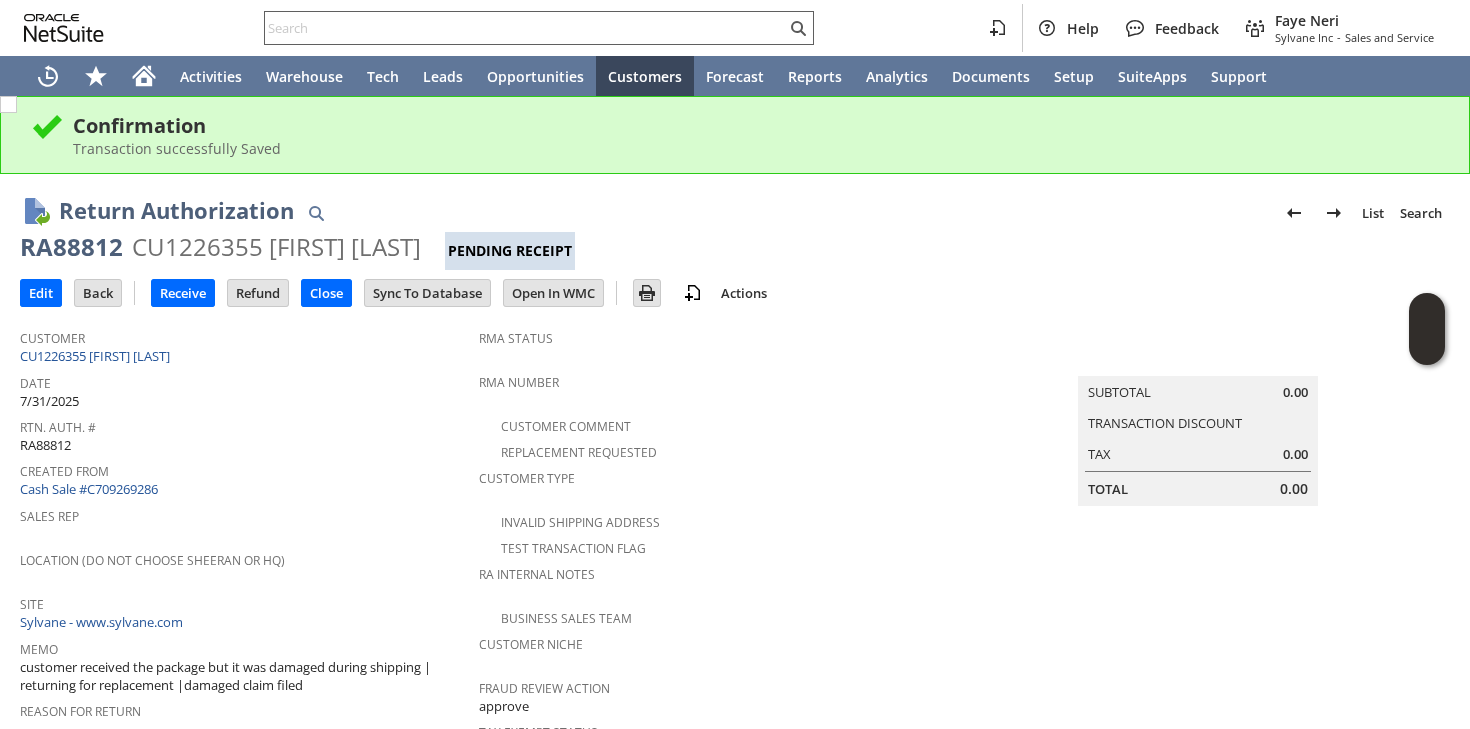 click at bounding box center [525, 28] 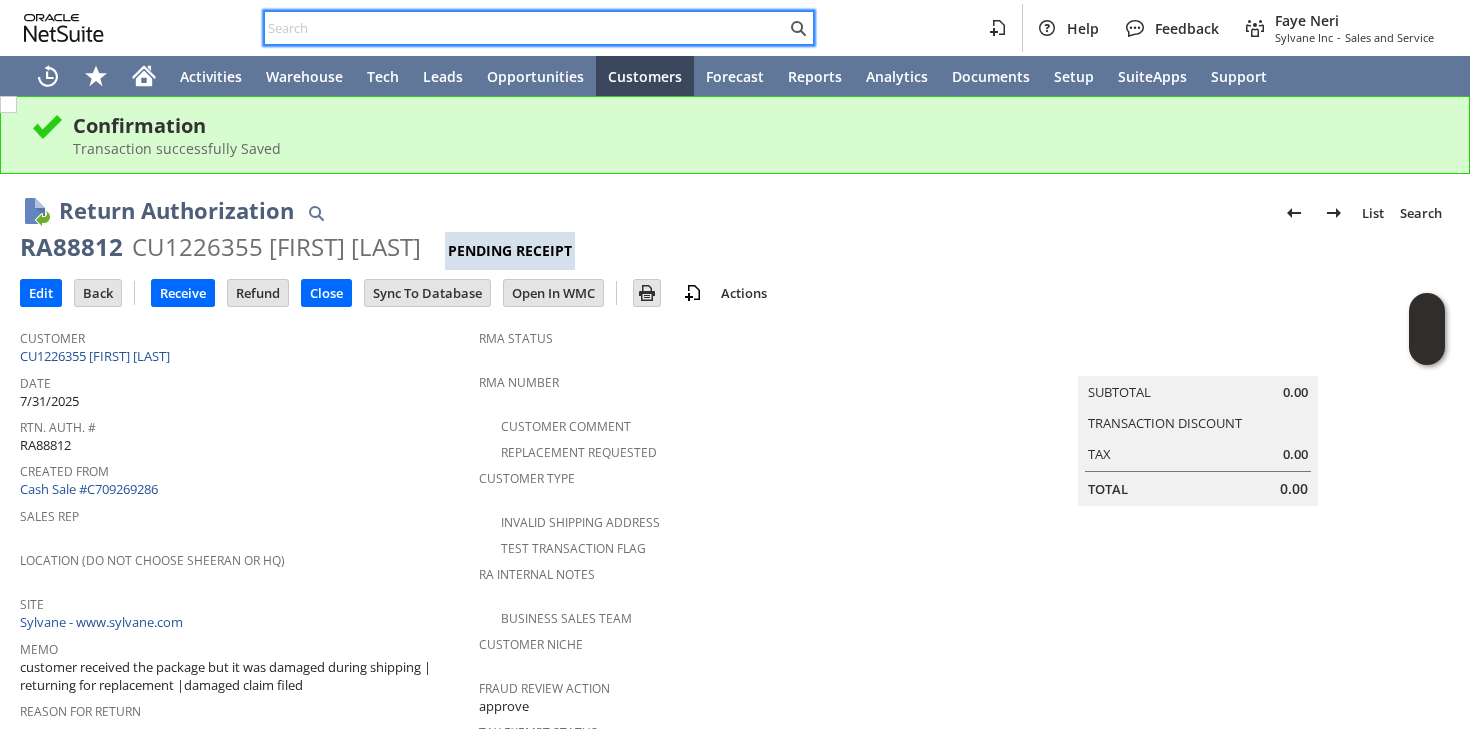 paste on "[EMAIL]" 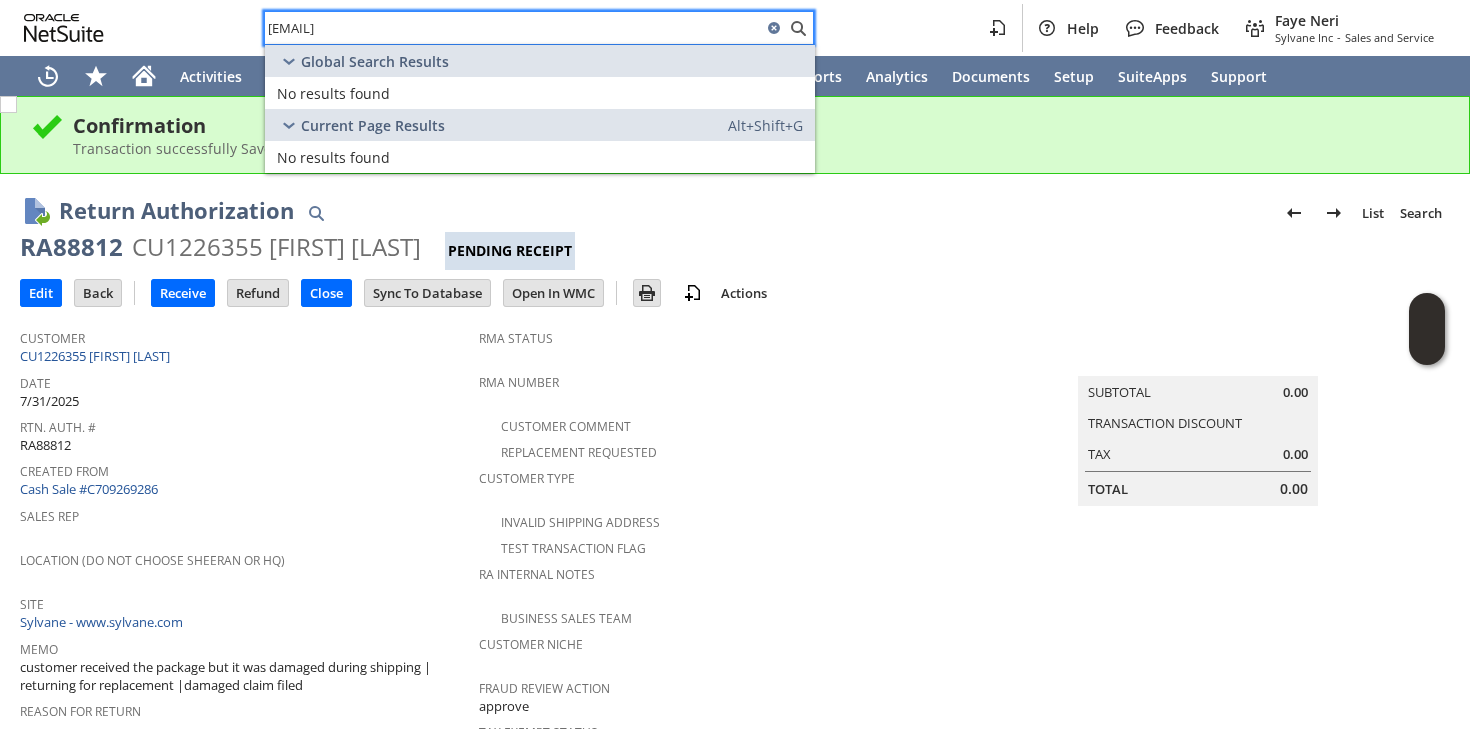 click on "sama10sampath@gmail.com Help Feedback Faye Neri Sylvane Inc  -  Sales and Service" at bounding box center (735, 28) 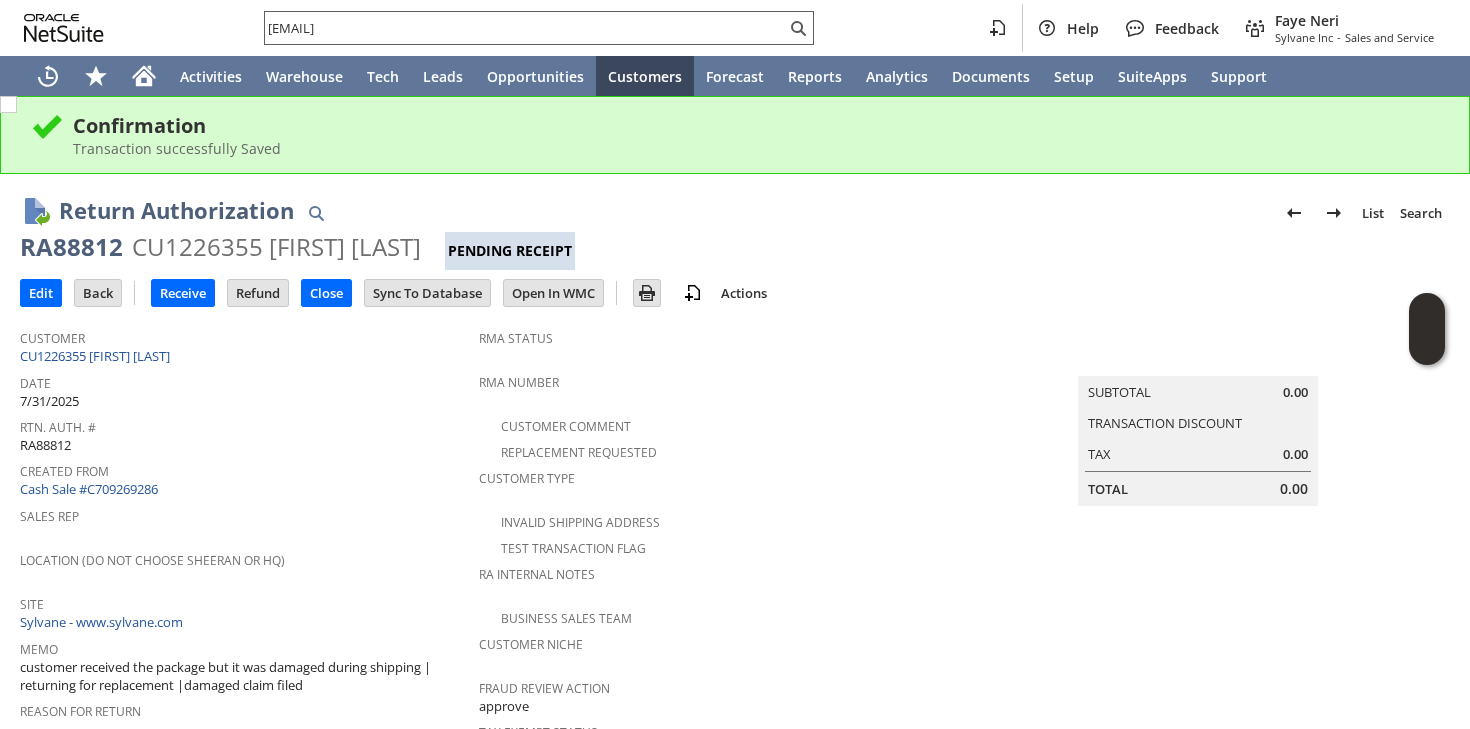 click on "sama10sampath@gmail.com" at bounding box center (539, 28) 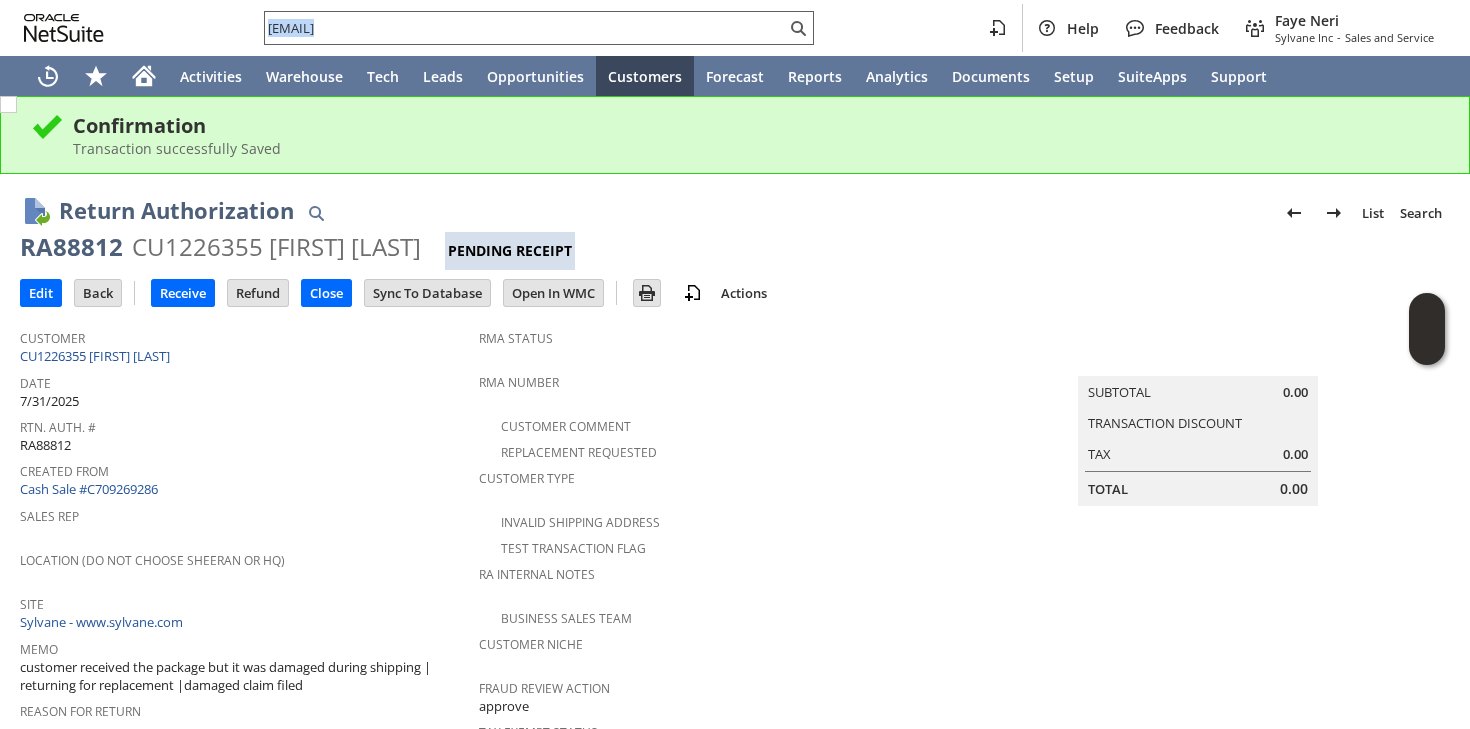 click on "sama10sampath@gmail.com" at bounding box center (525, 28) 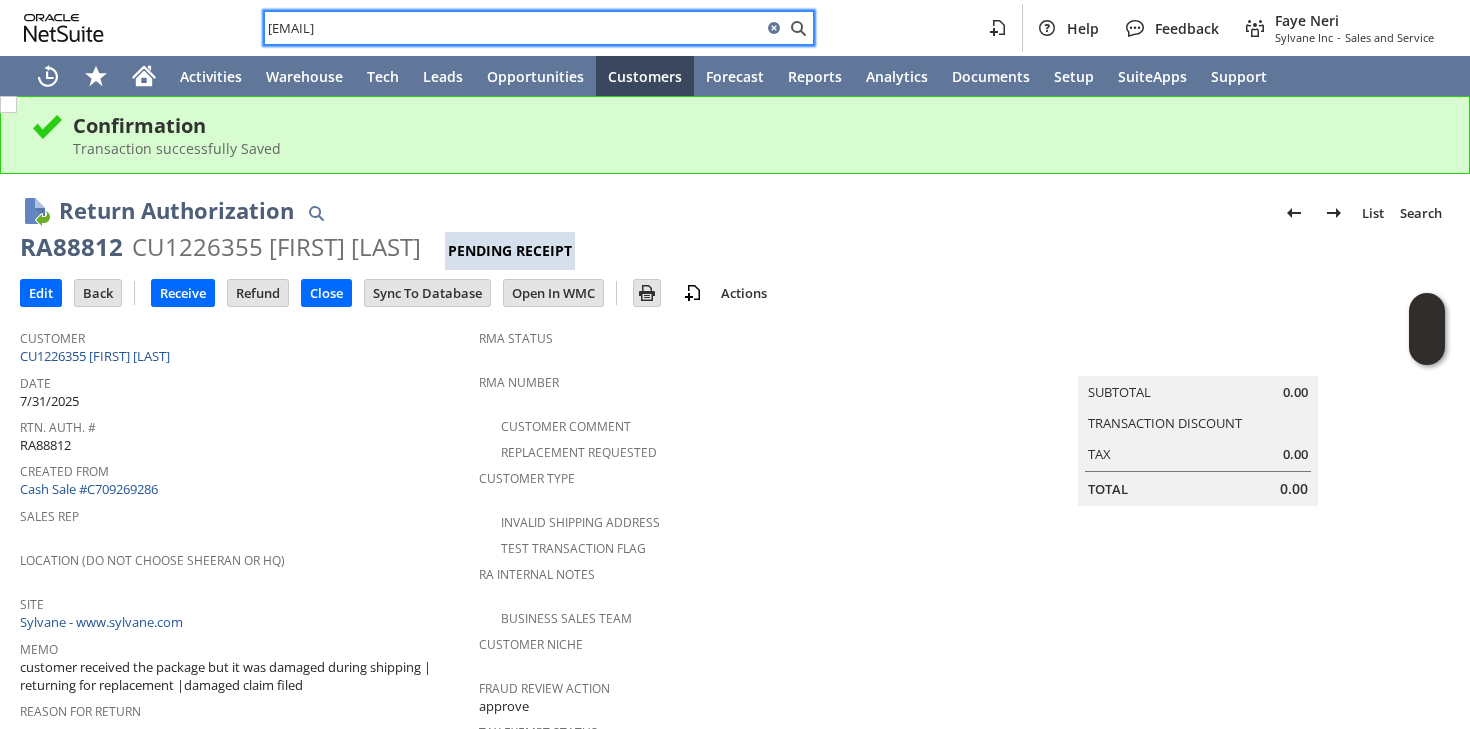 click on "sama10sampath@gmail.com" at bounding box center (513, 28) 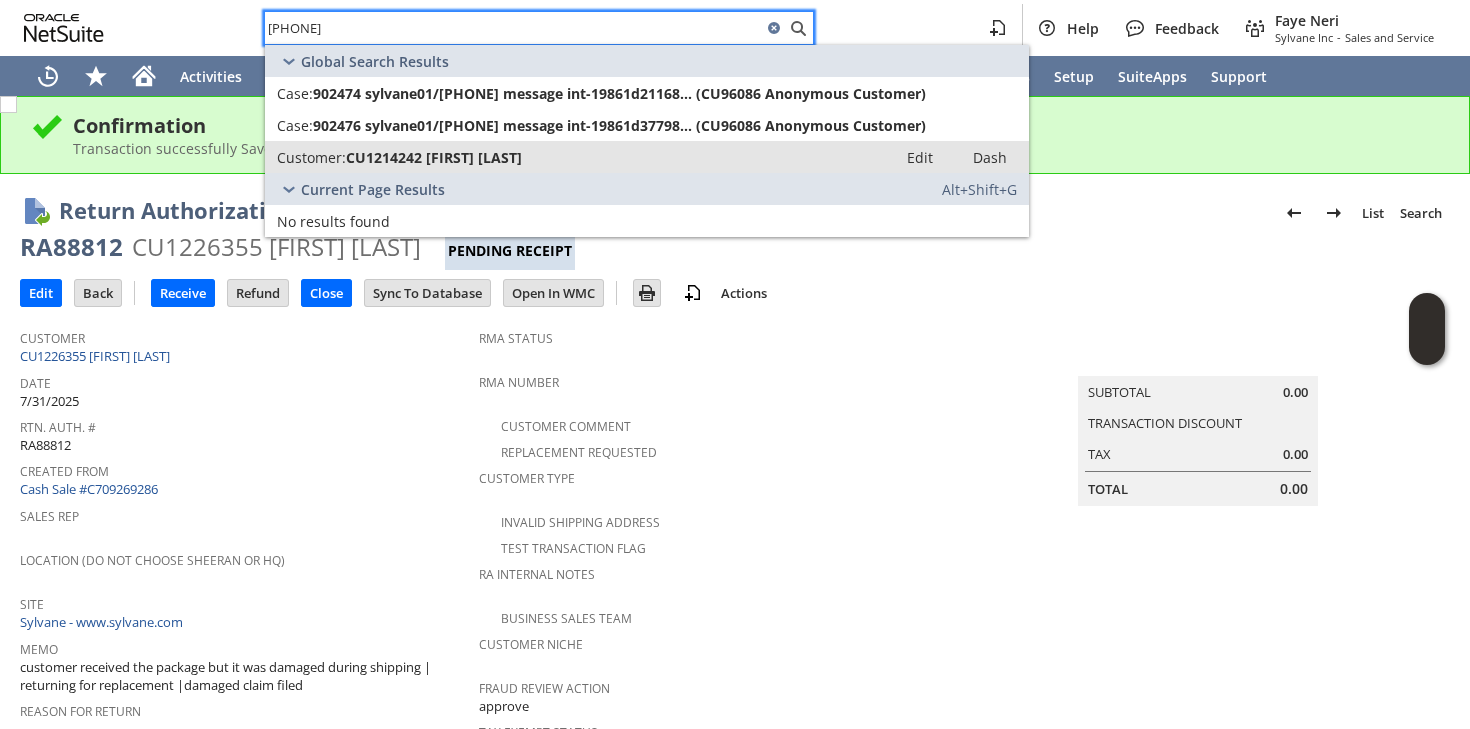 type on "8609120239" 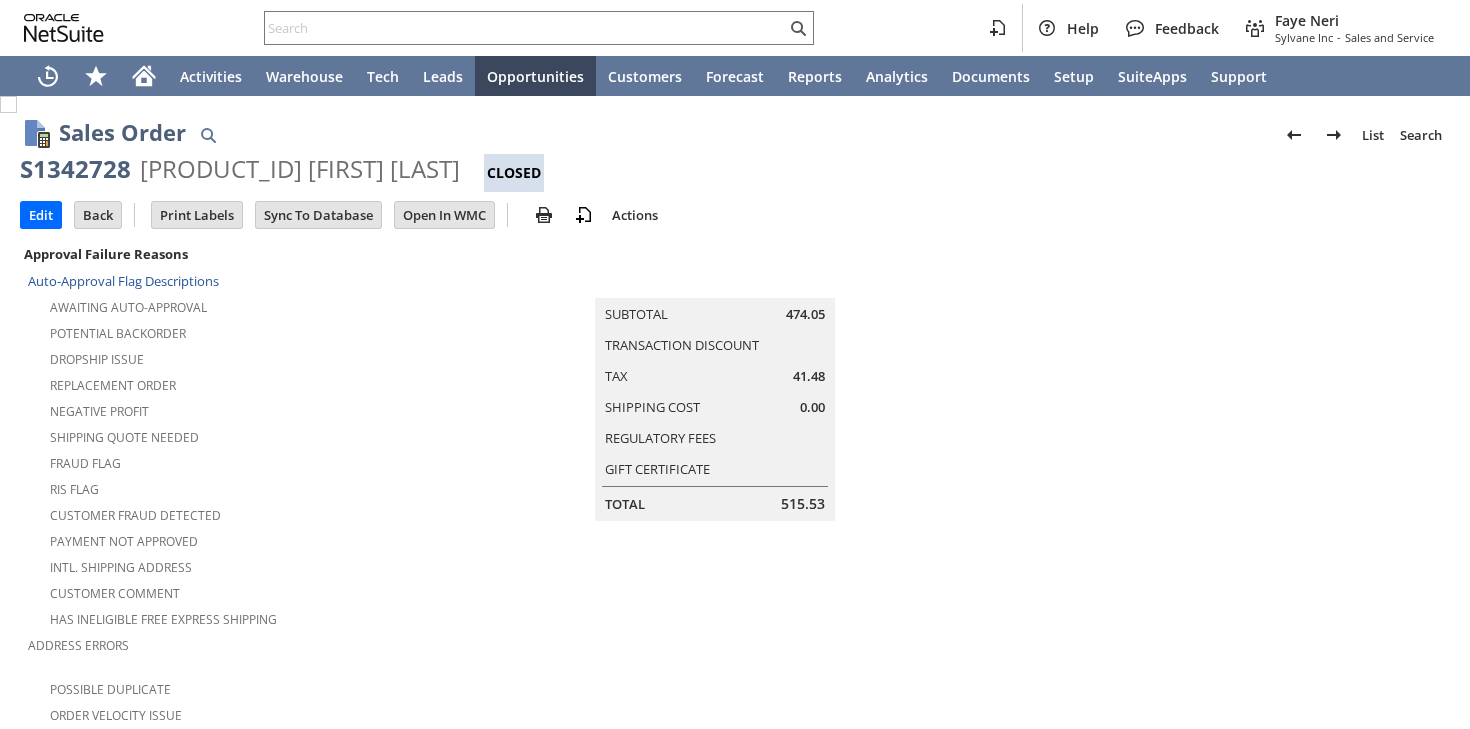 scroll, scrollTop: 0, scrollLeft: 0, axis: both 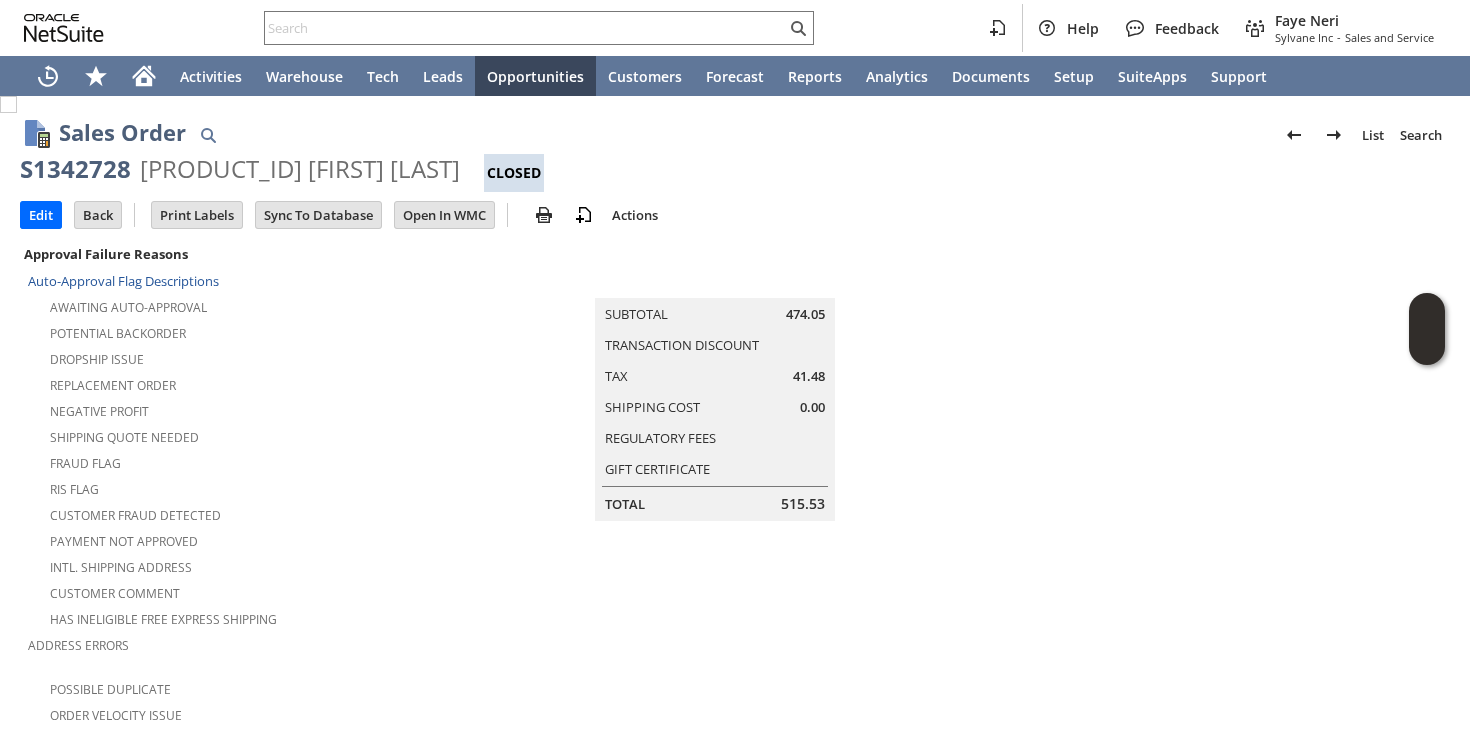 click on "CU1230706 Debbie Mathosian" at bounding box center (300, 169) 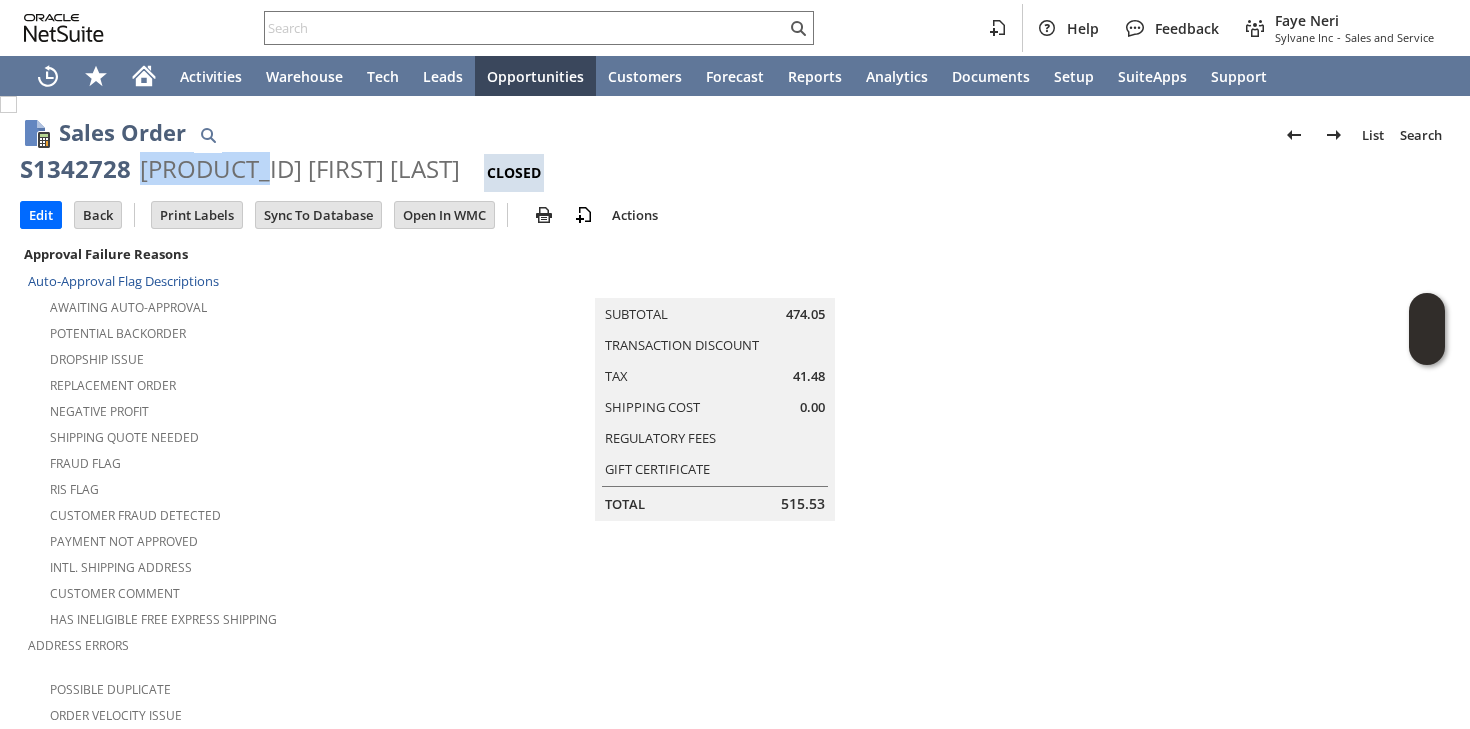 copy on "CU1230706" 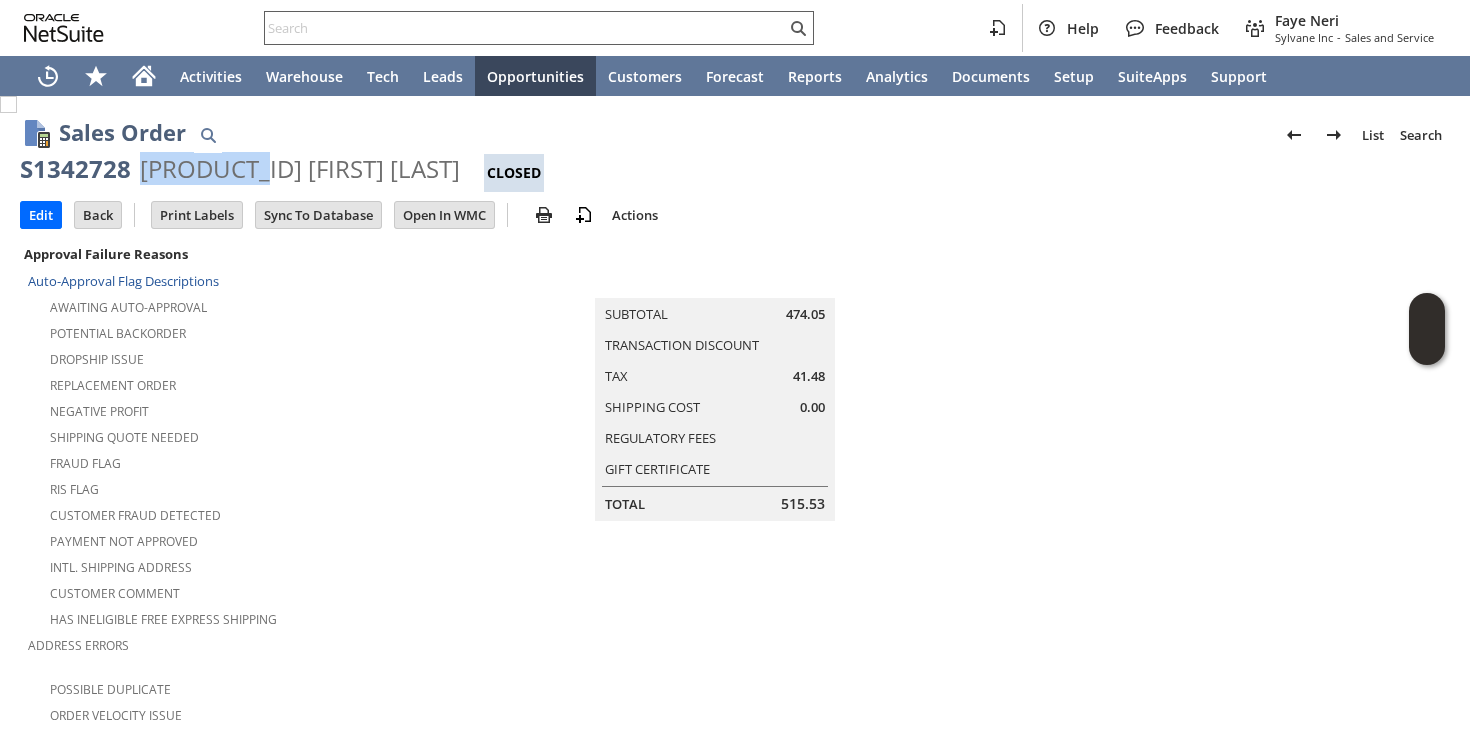 click at bounding box center (525, 28) 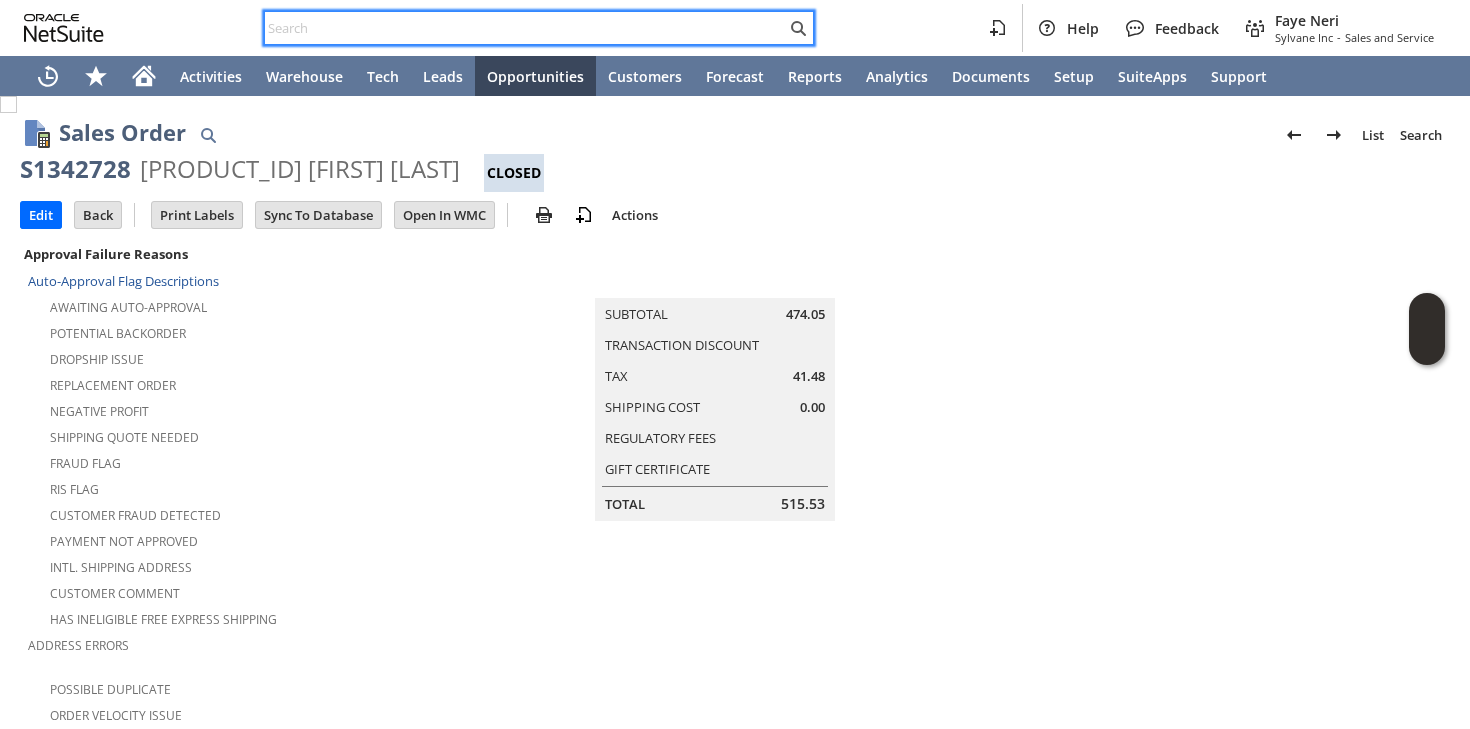 paste on "ho8569" 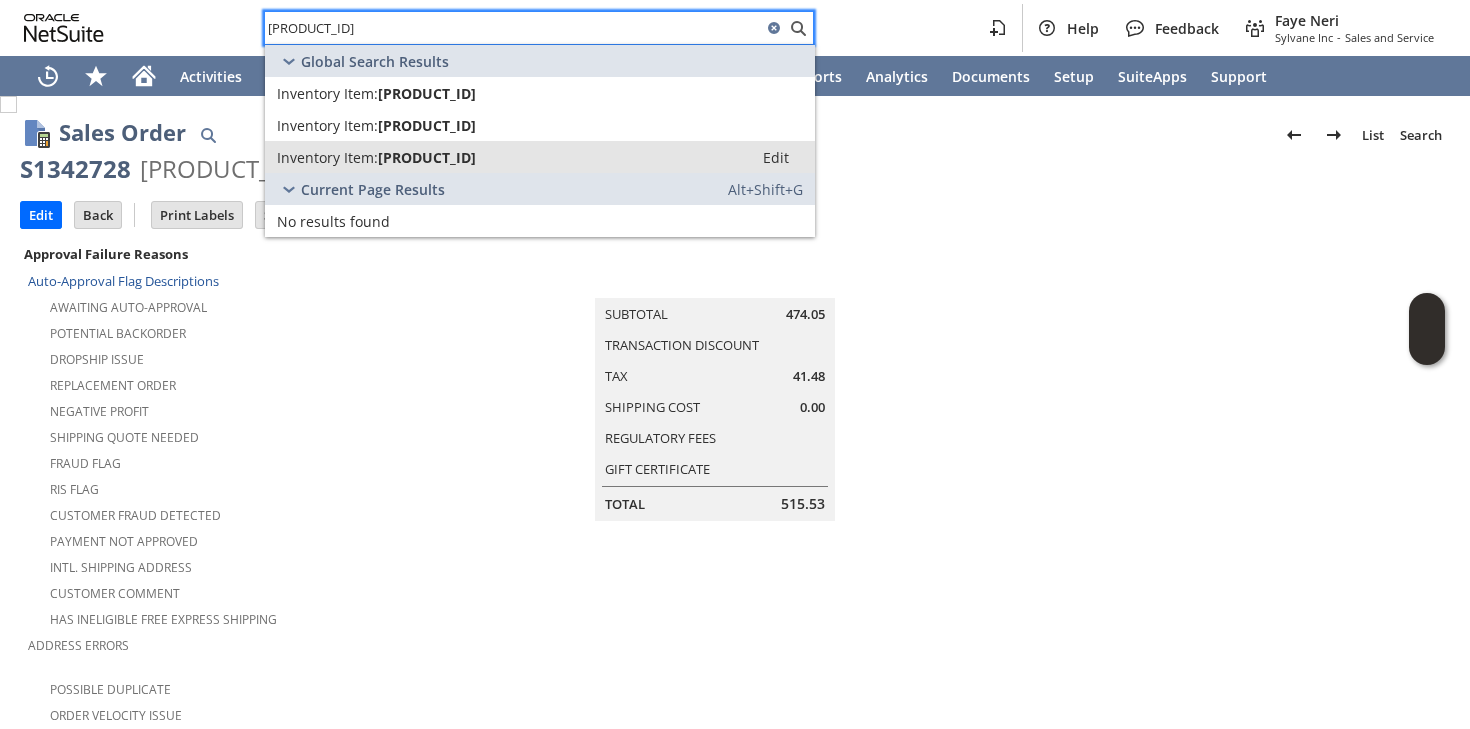 type on "ho8569" 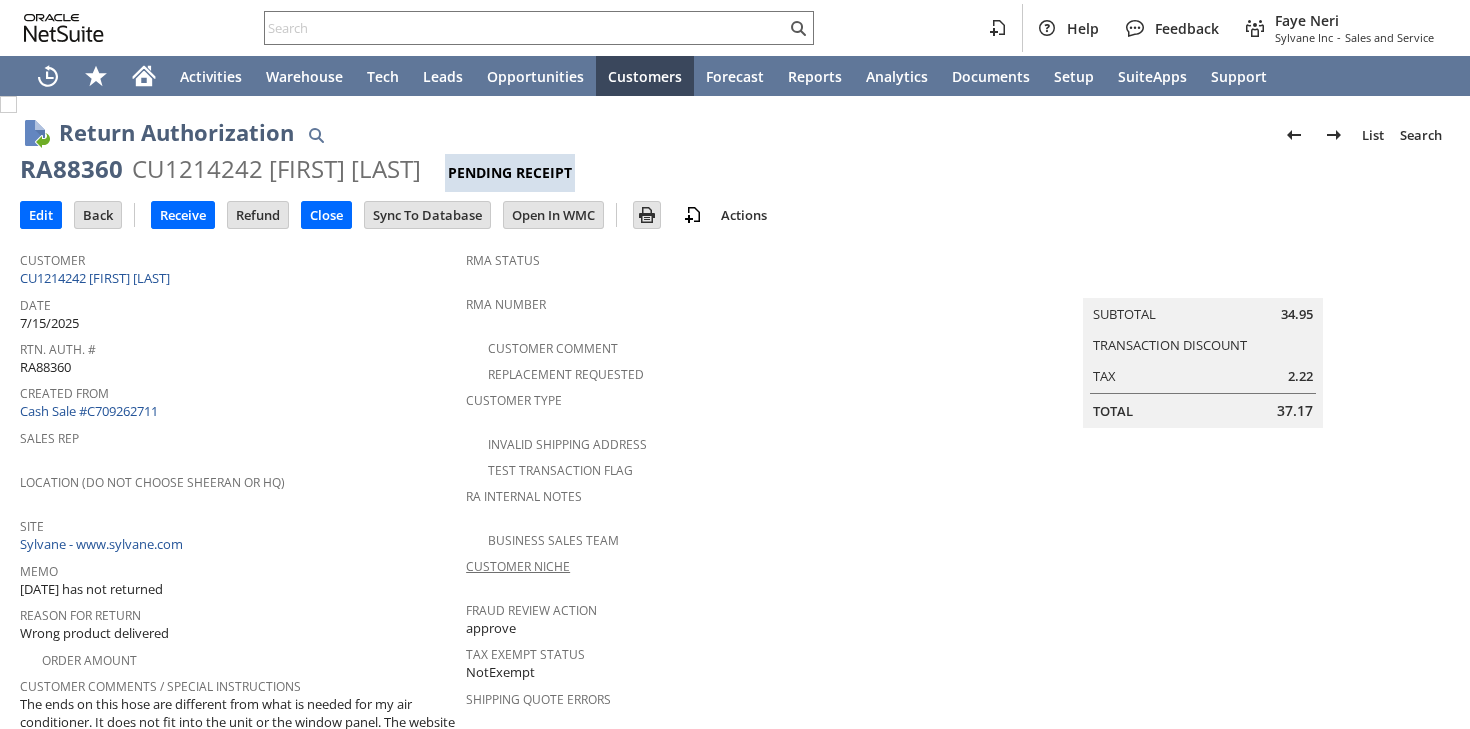 scroll, scrollTop: 0, scrollLeft: 0, axis: both 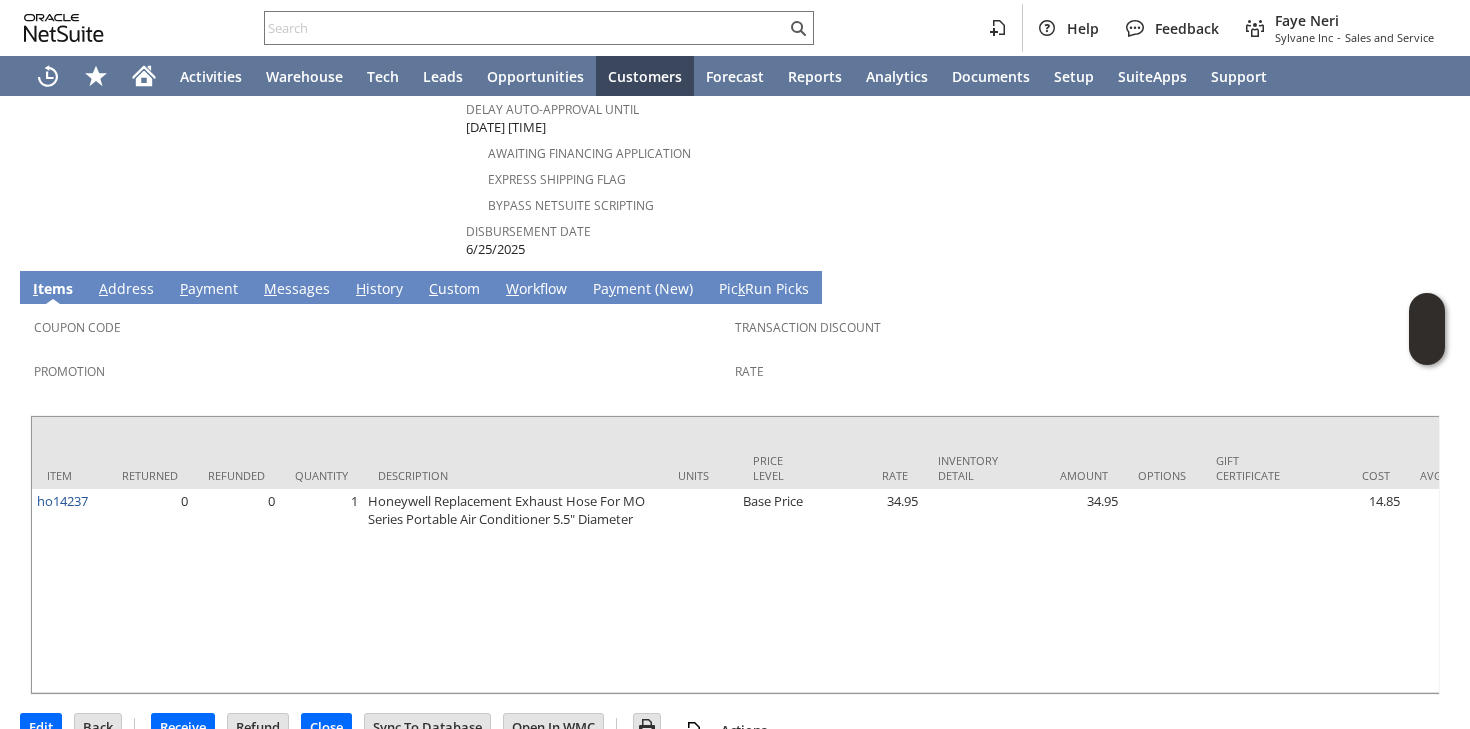click on "H istory" at bounding box center (379, 290) 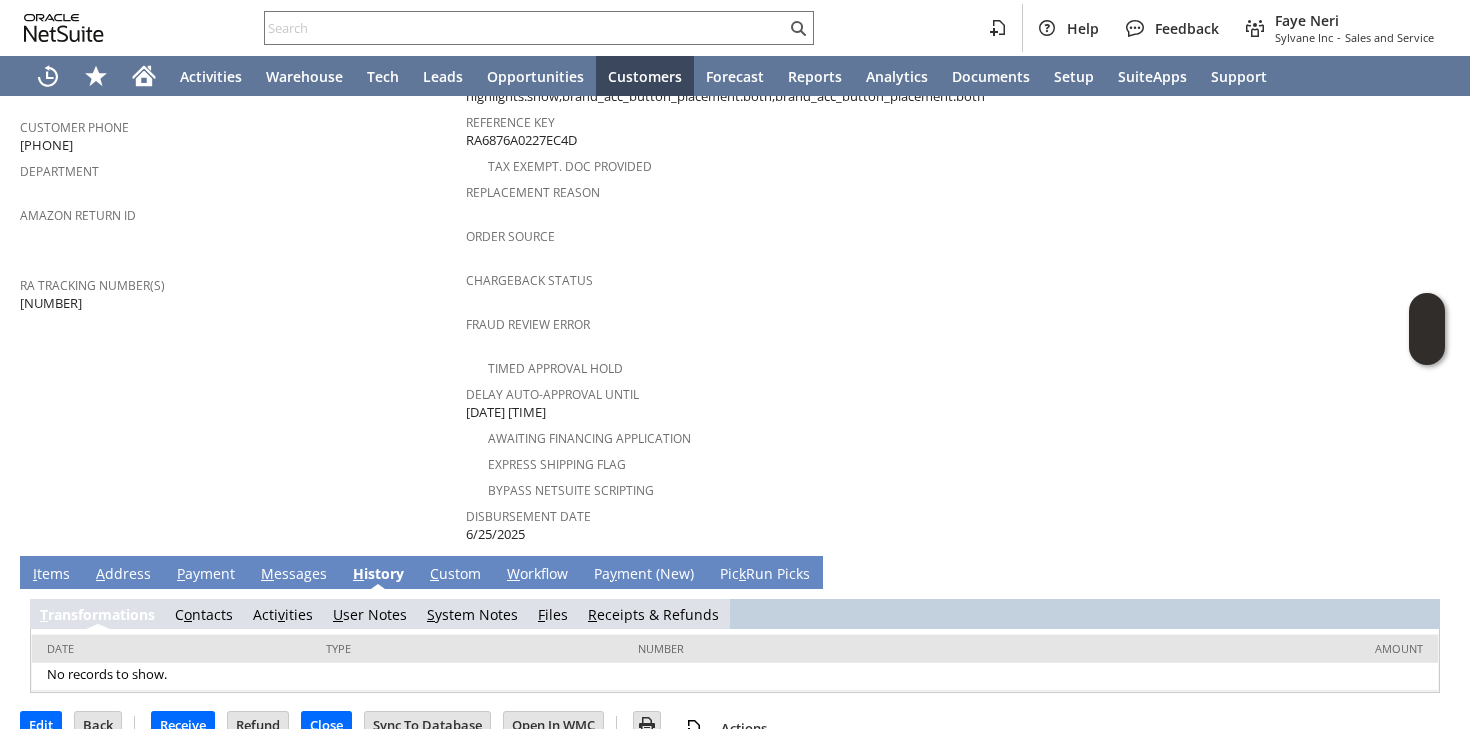 scroll, scrollTop: 0, scrollLeft: 0, axis: both 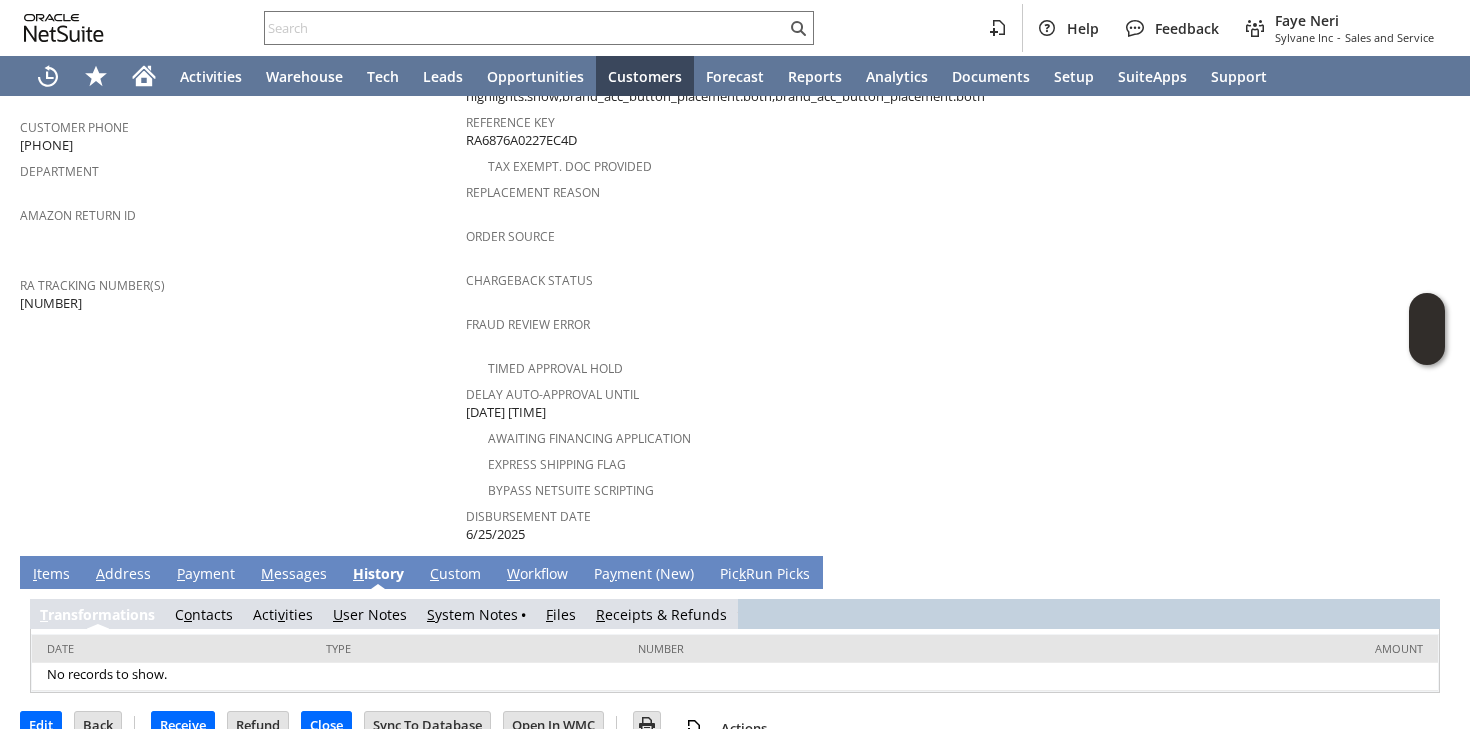 click on "S ystem Notes" at bounding box center (472, 614) 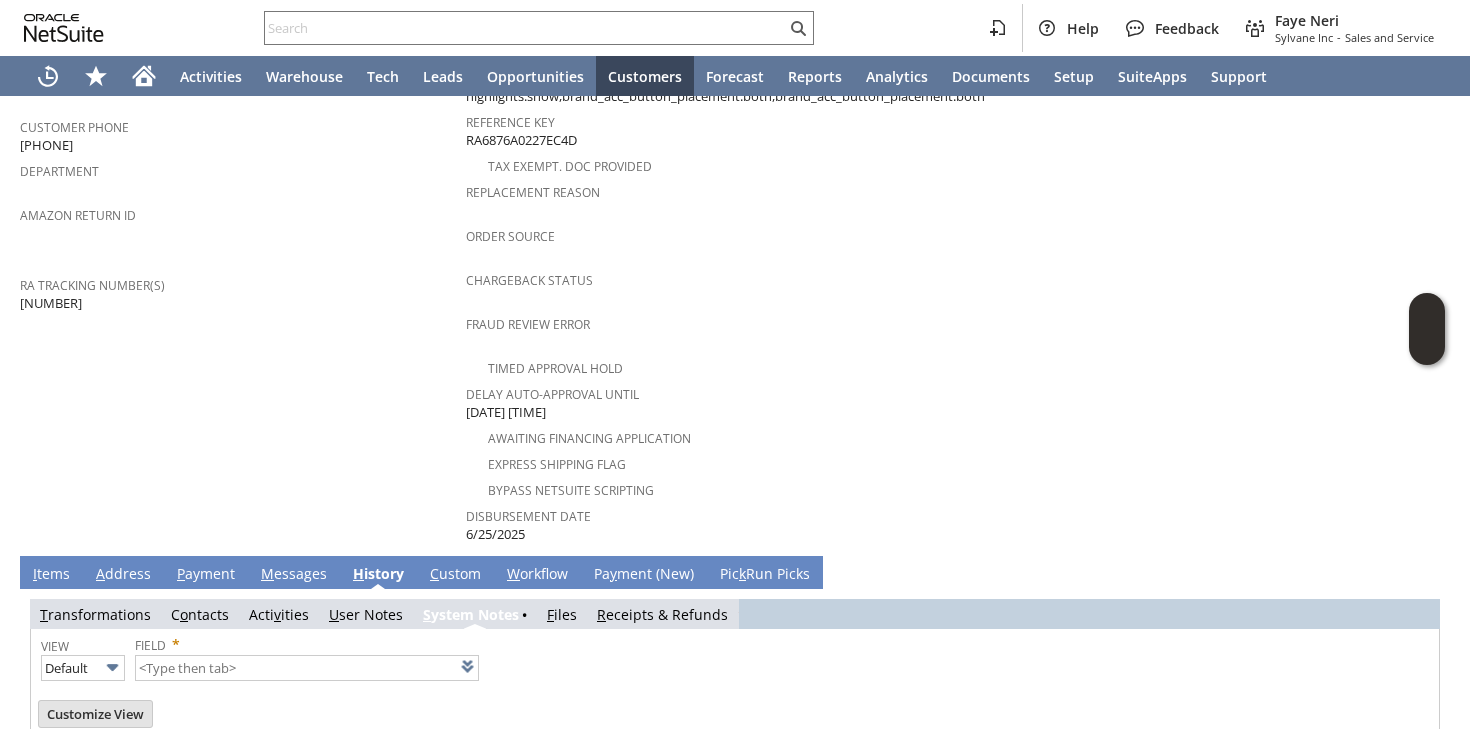 scroll, scrollTop: 753, scrollLeft: 0, axis: vertical 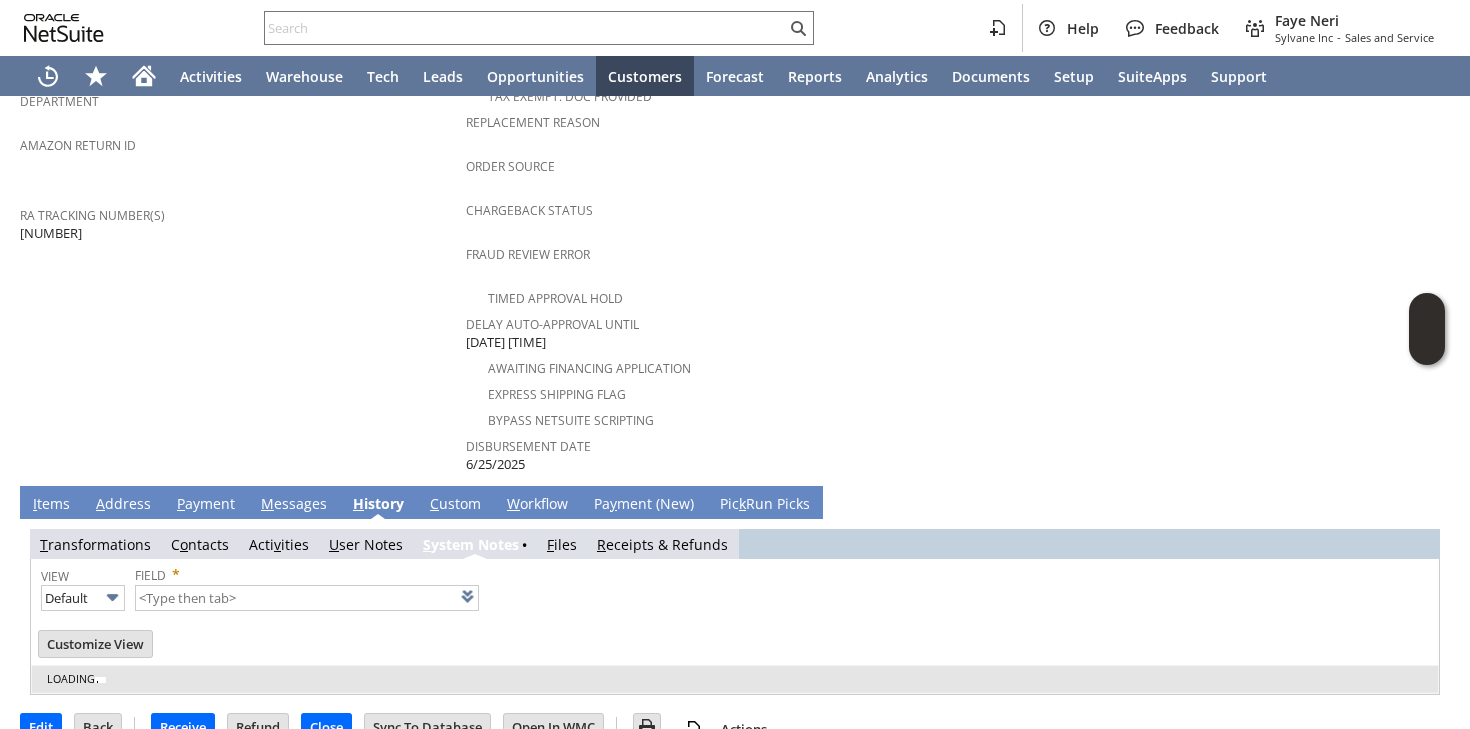 type on "1 to 25 of 82" 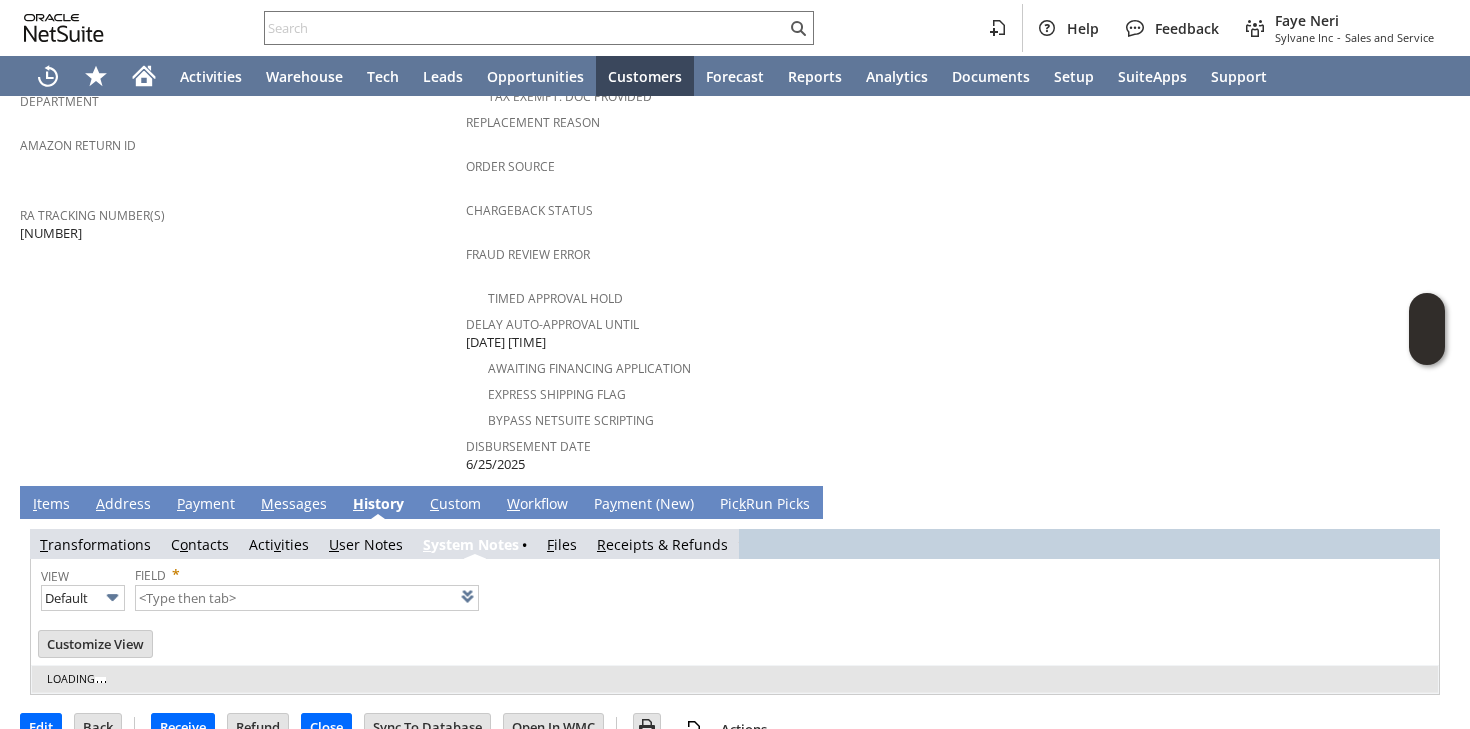 scroll, scrollTop: 0, scrollLeft: 0, axis: both 